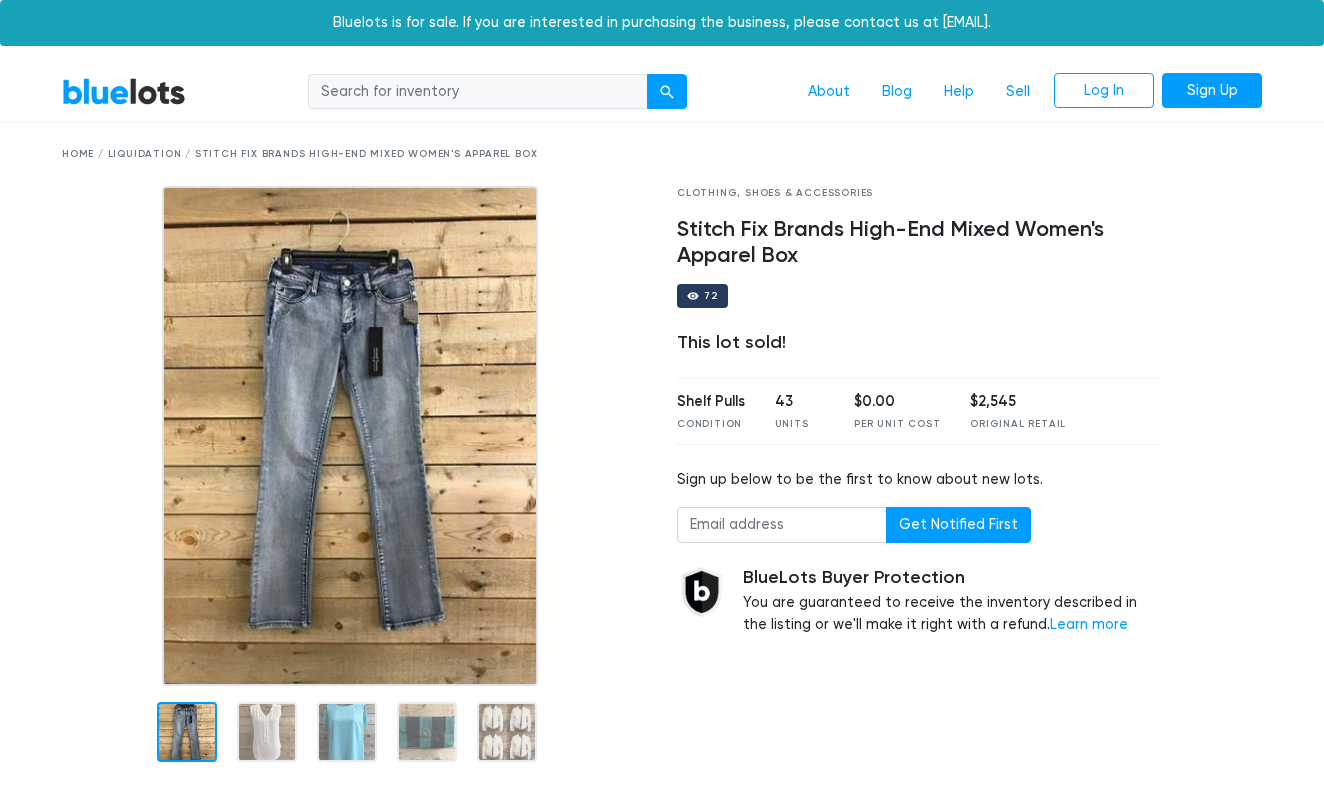 scroll, scrollTop: 0, scrollLeft: 0, axis: both 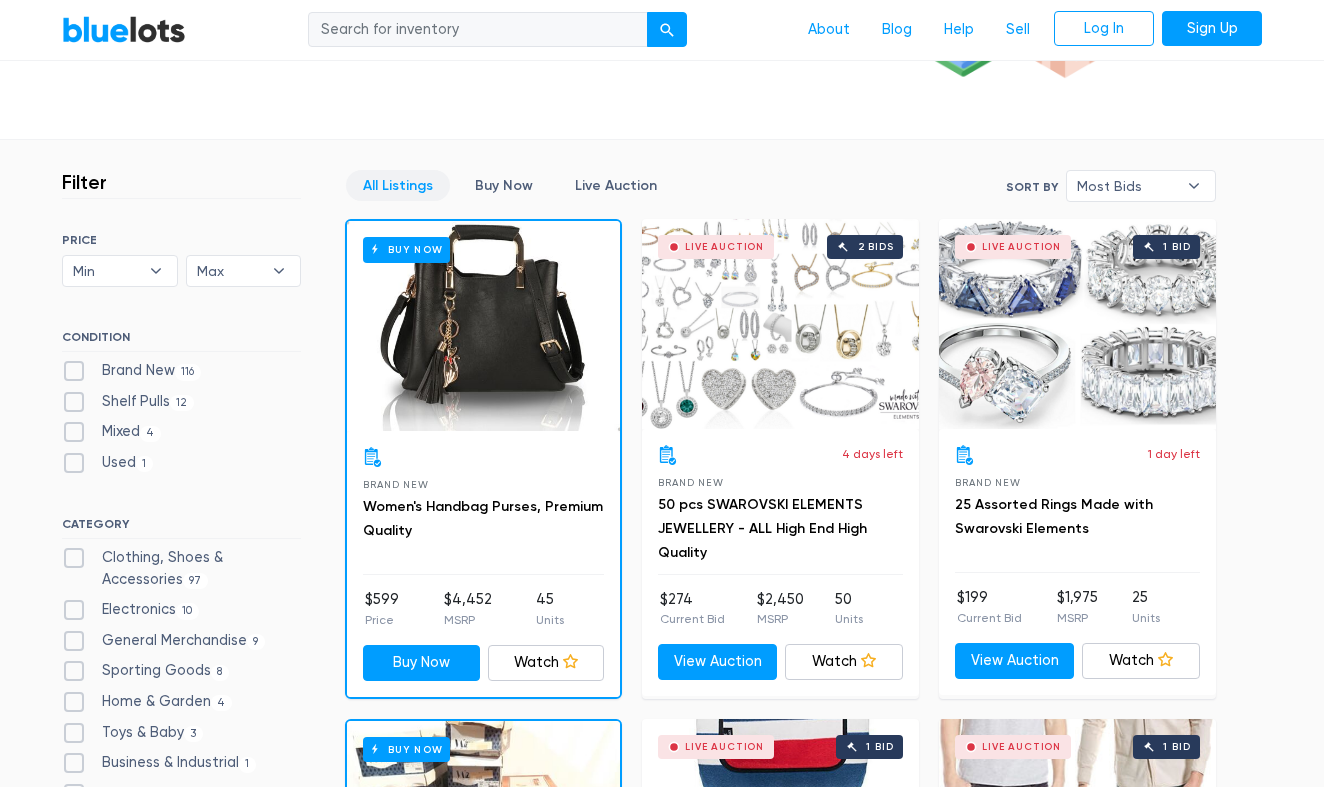 click on "Brand New
116" at bounding box center (131, 371) 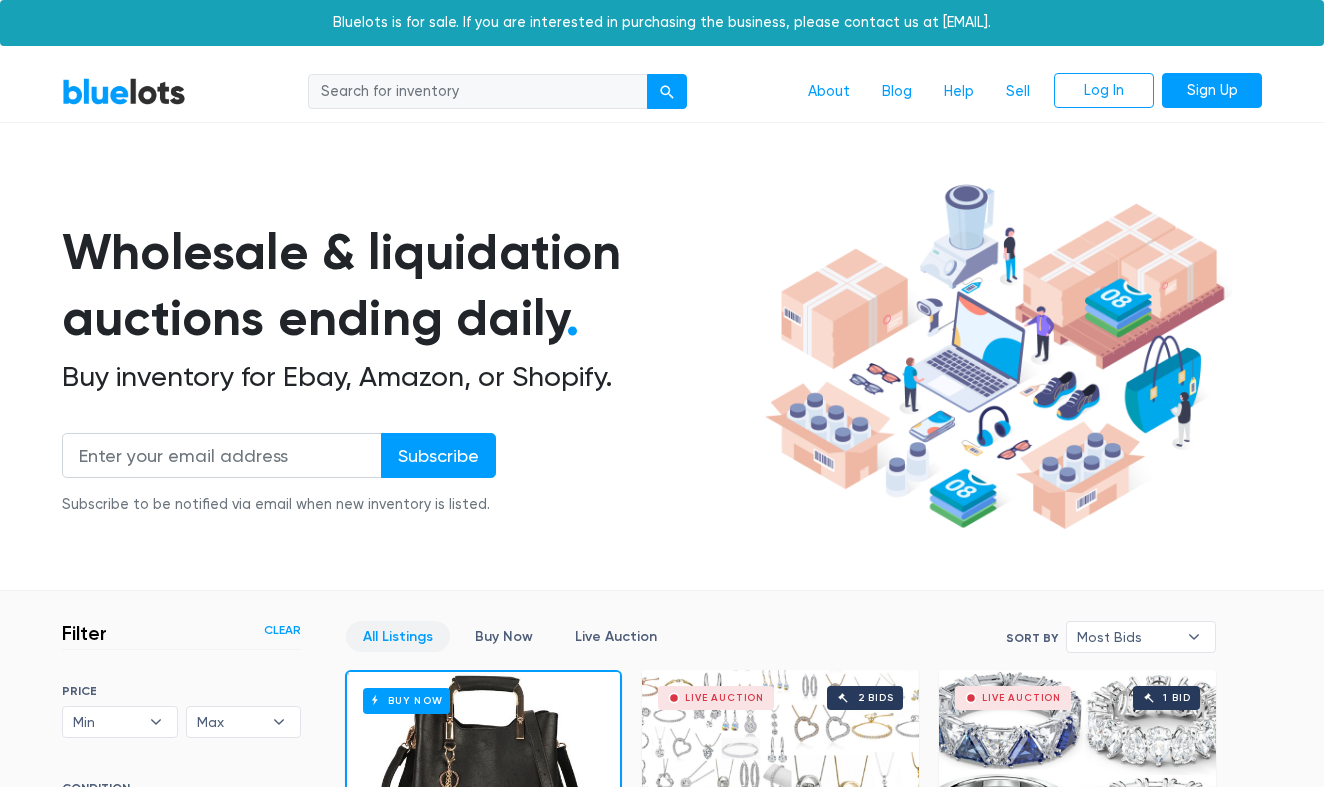 scroll, scrollTop: 537, scrollLeft: 0, axis: vertical 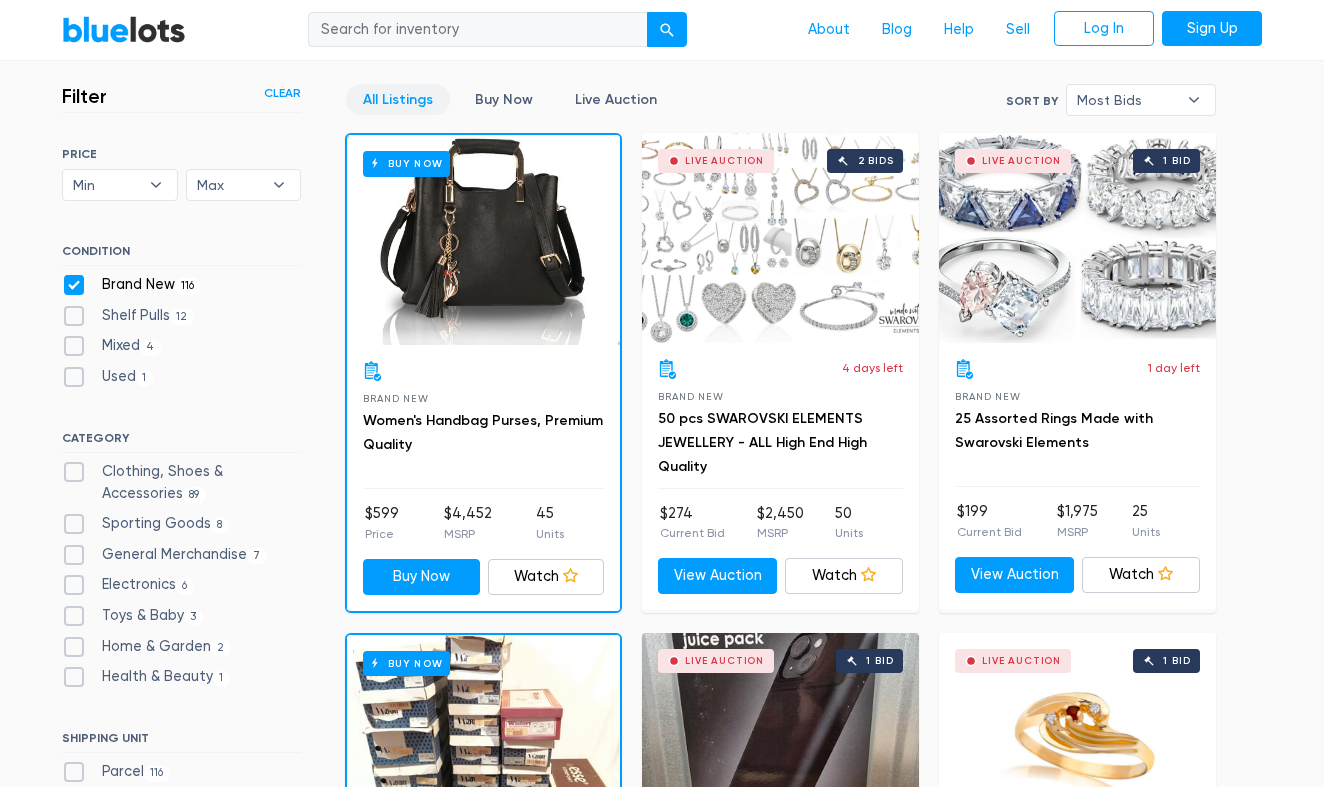 click on "Shelf Pulls
12" at bounding box center [128, 316] 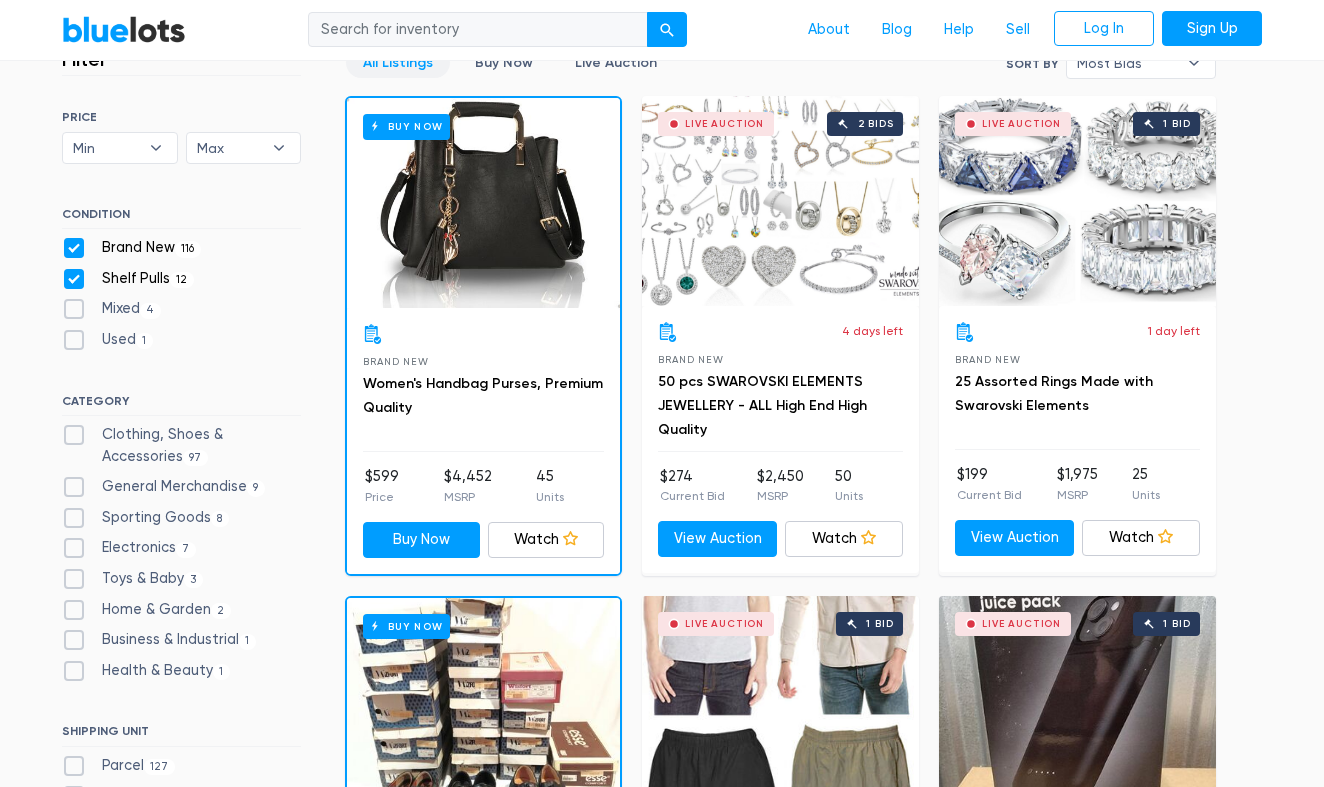 scroll, scrollTop: 576, scrollLeft: 0, axis: vertical 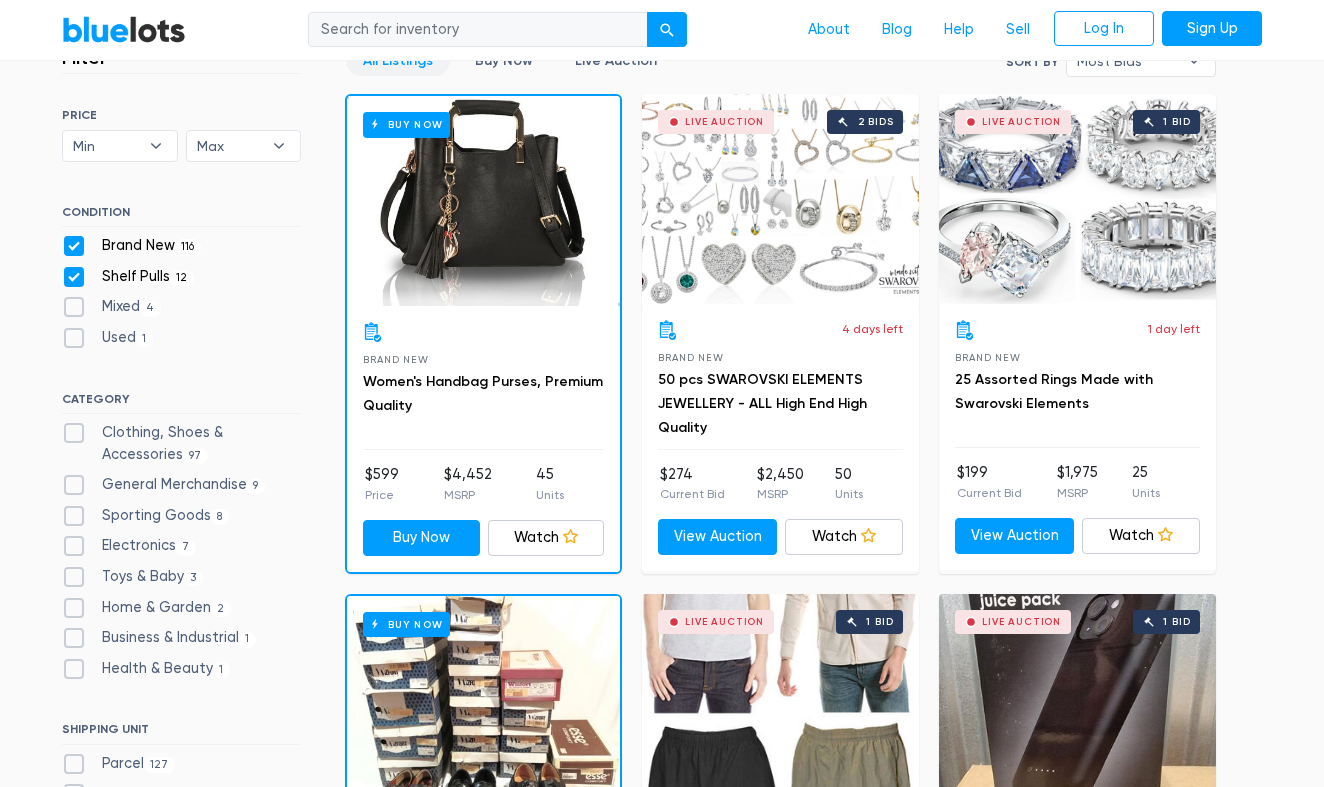 click on "Clothing, Shoes & Accessories
97" at bounding box center (181, 443) 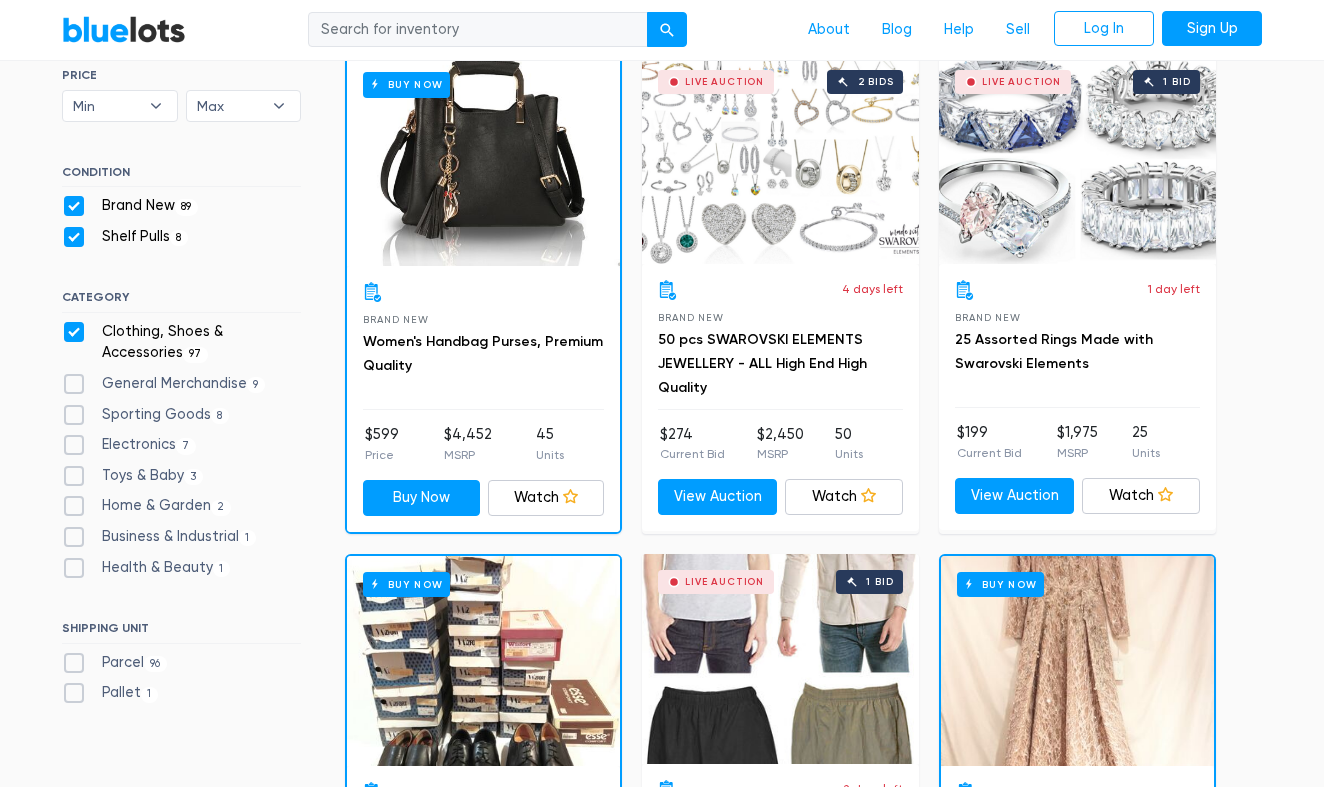 scroll, scrollTop: 620, scrollLeft: 0, axis: vertical 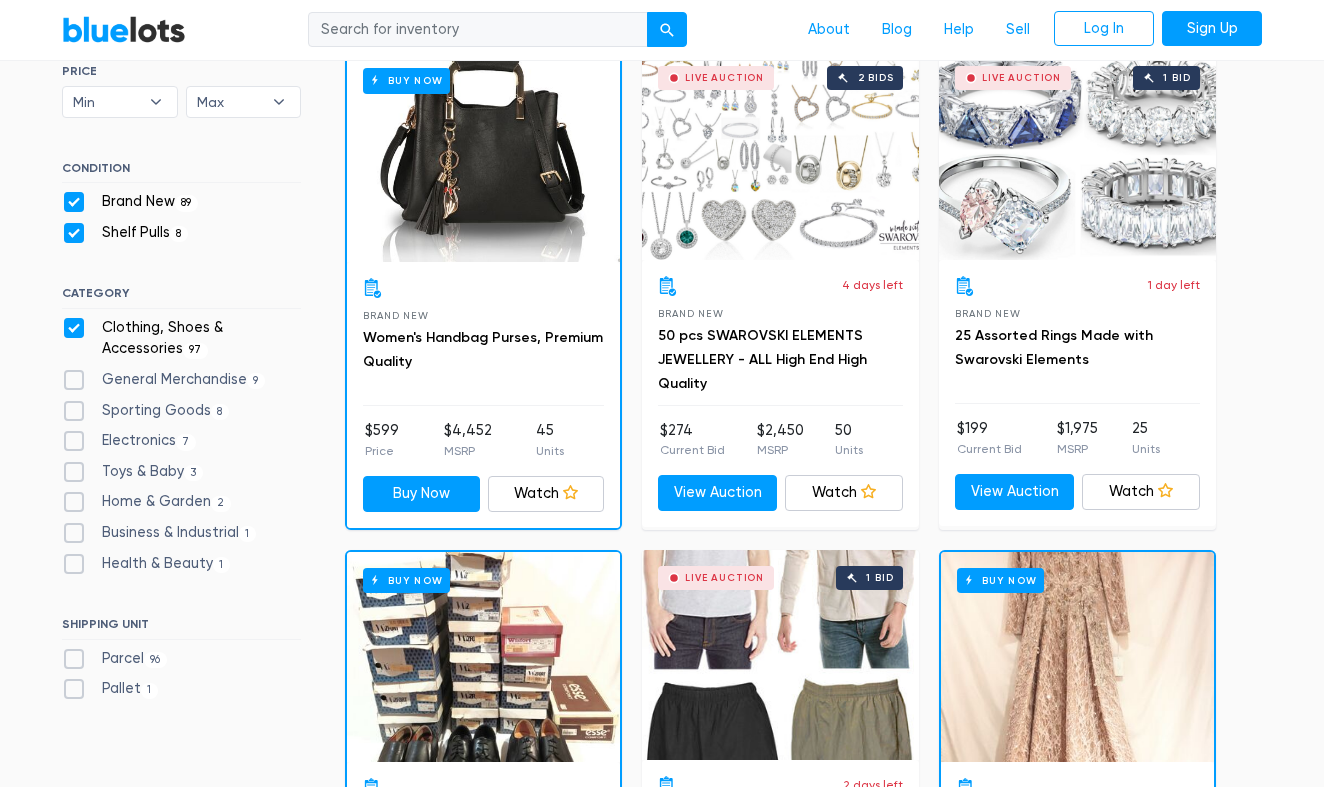 click on "Parcel
96" at bounding box center (114, 659) 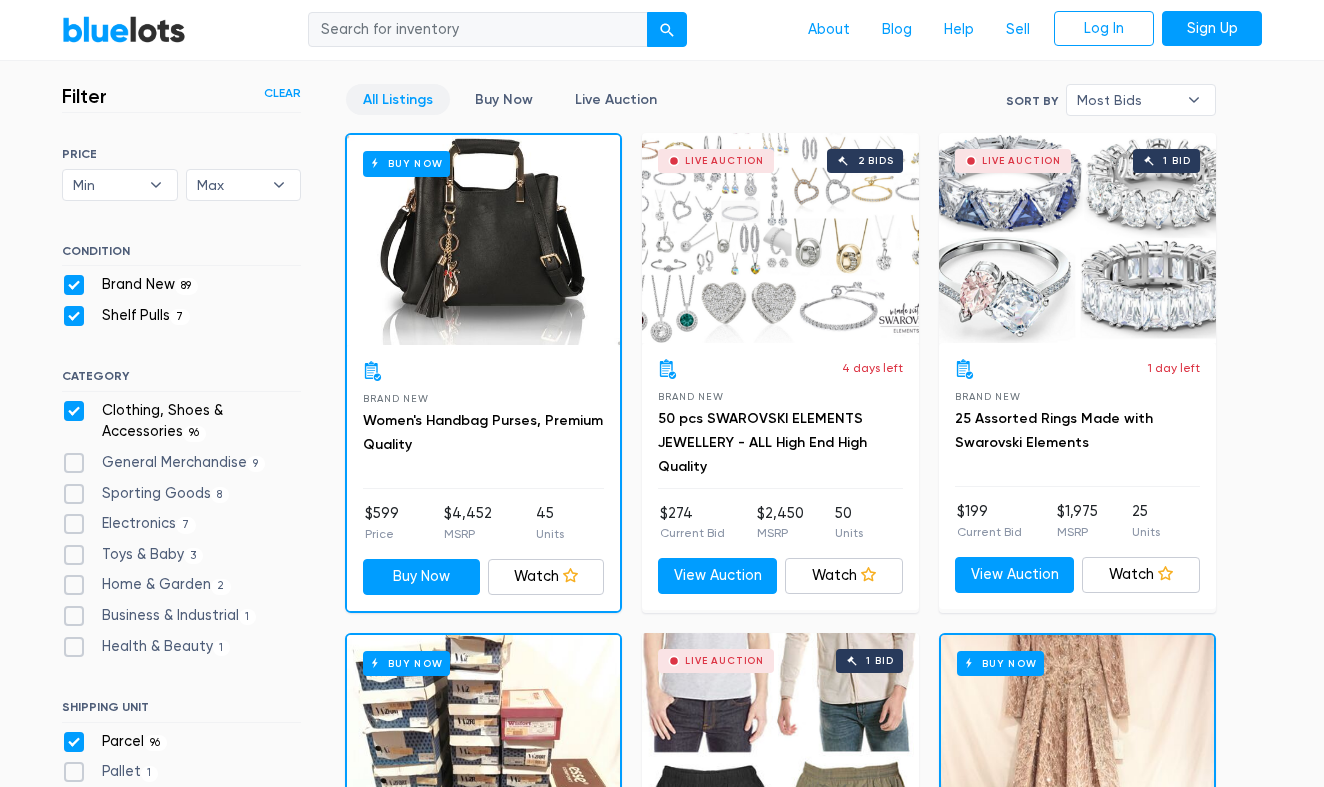 click on "SORT BY
Most Bids
Ending Soonest
Newly Listed
Lowest Price
Highest Price Most Bids ▾ Most Bids Ending Soonest Newly Listed Lowest Price Highest Price
PRICE
Min $100
$200
$300
$400
$500
$1,000
$2,000
$3,000 Min ▾ Min $100 $200 $300 $400 $500 $1,000 $2,000 $3,000
Max $100
$200
$300
$400
$500
$1,000
$2,000
$3,000 Max ▾ Max $100 $200 $300 $400 $500 $1,000 $2,000 $3,000
CONDITION
Brand New
89
Shelf Pulls
7" at bounding box center [181, 468] 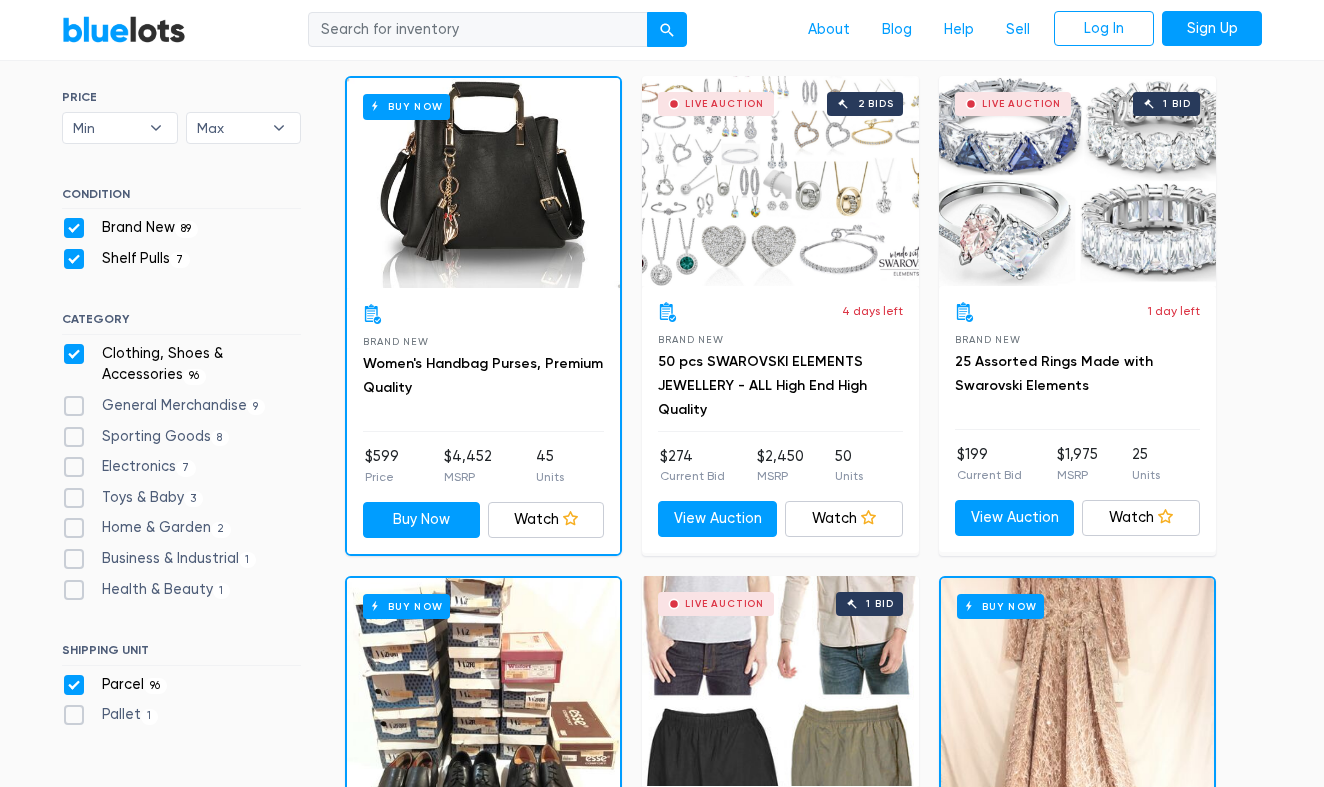 scroll, scrollTop: 596, scrollLeft: 0, axis: vertical 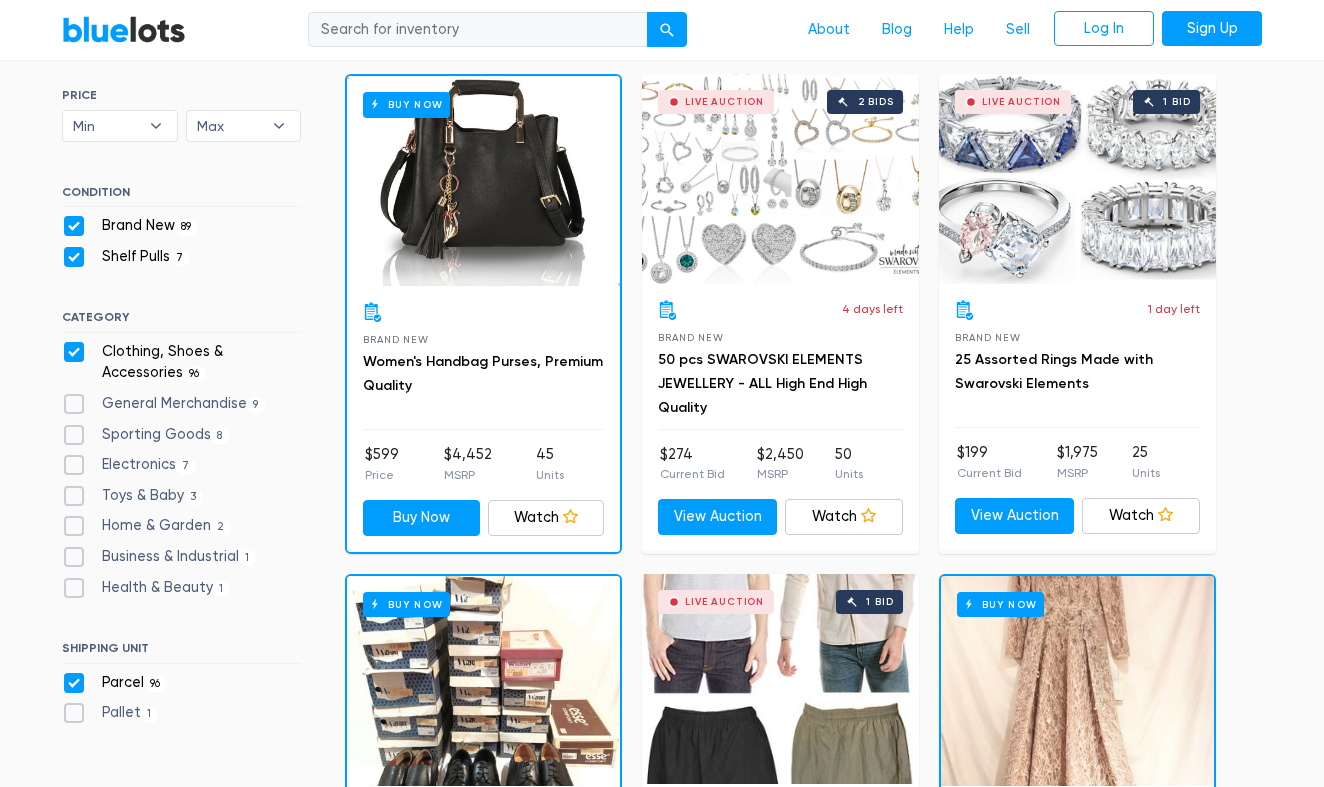 click on "Pallet
1" at bounding box center [110, 713] 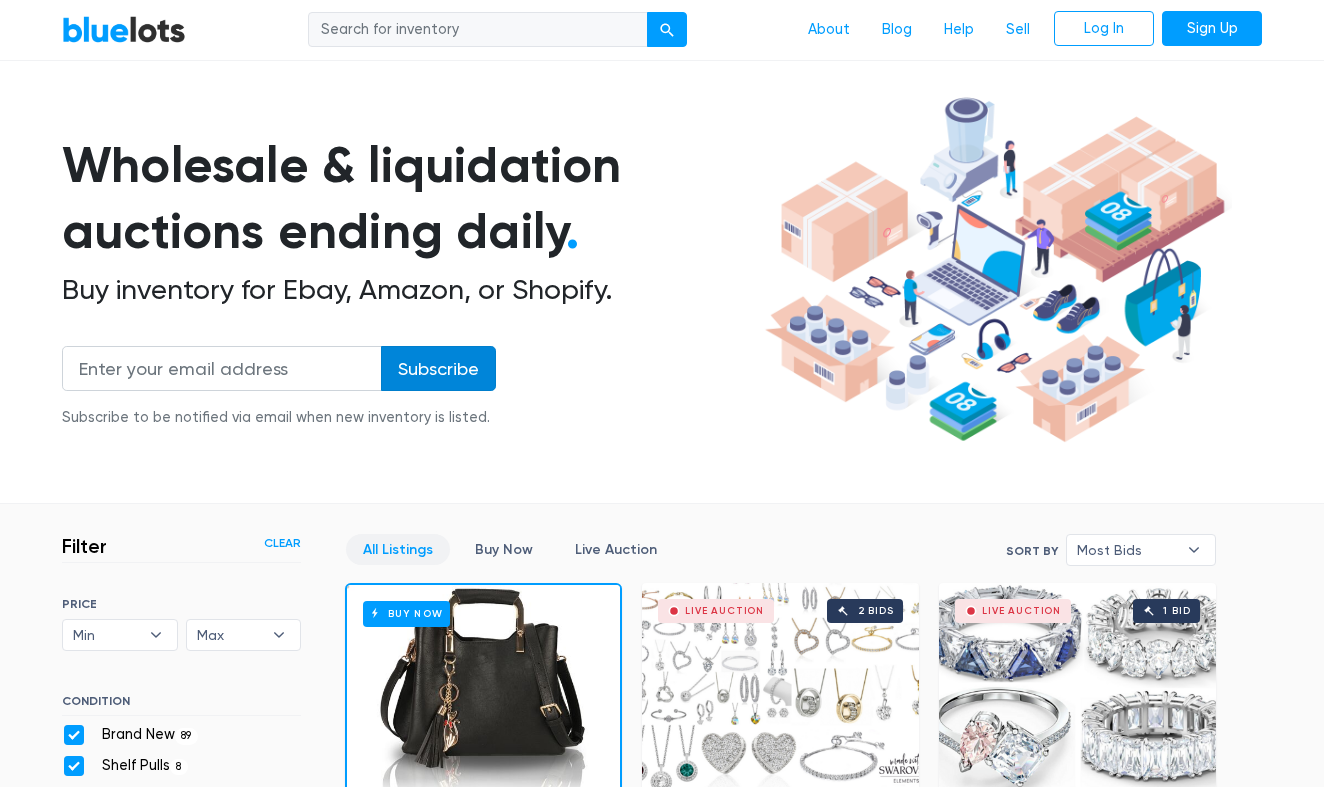 scroll, scrollTop: 90, scrollLeft: 0, axis: vertical 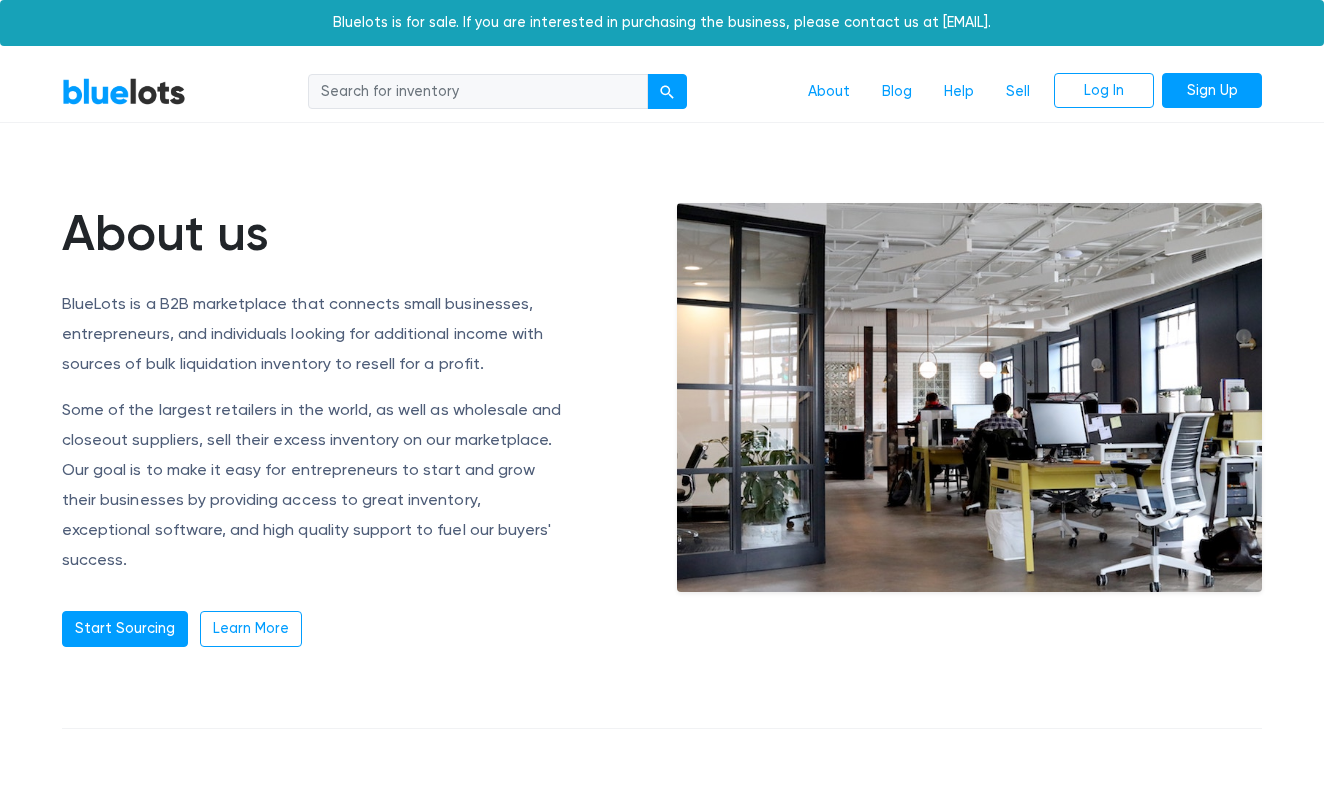 click at bounding box center [478, 92] 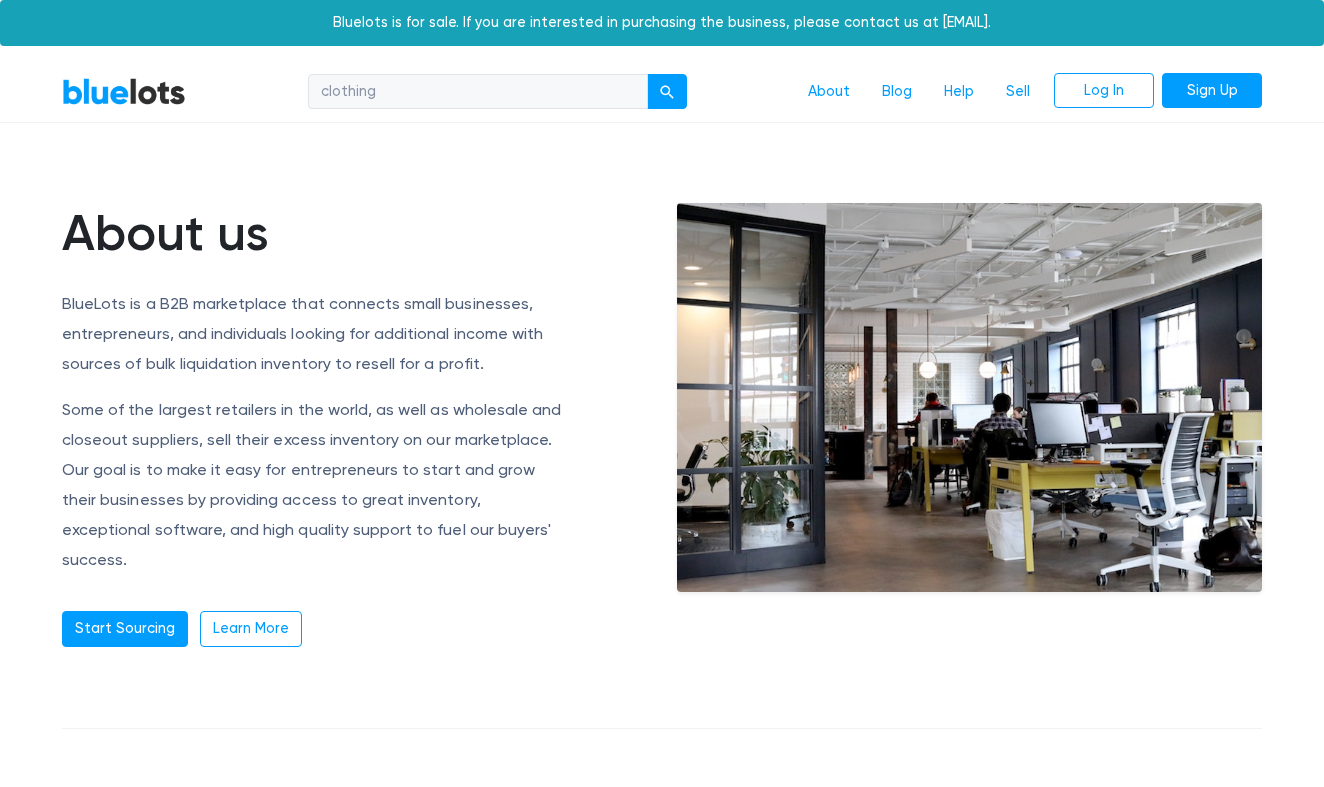 type on "clothing" 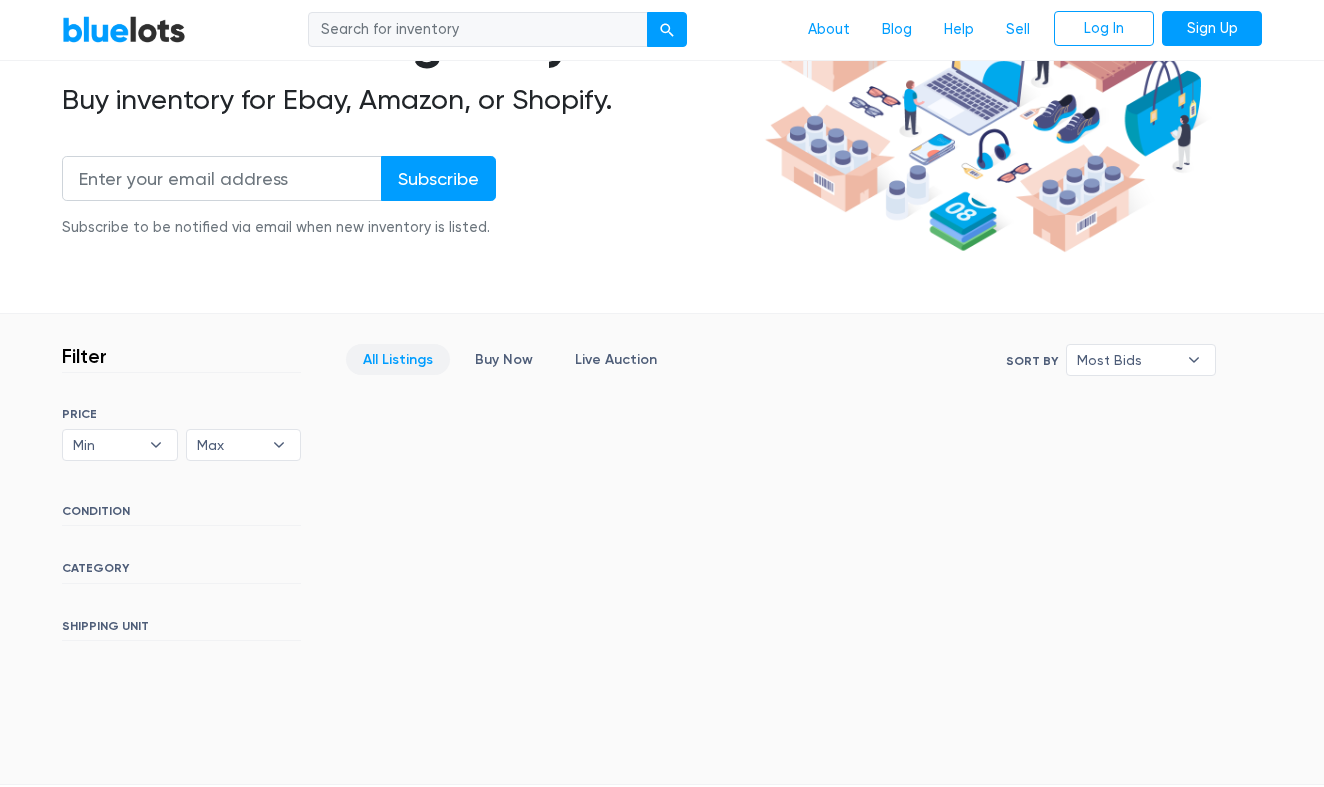 scroll, scrollTop: 282, scrollLeft: 0, axis: vertical 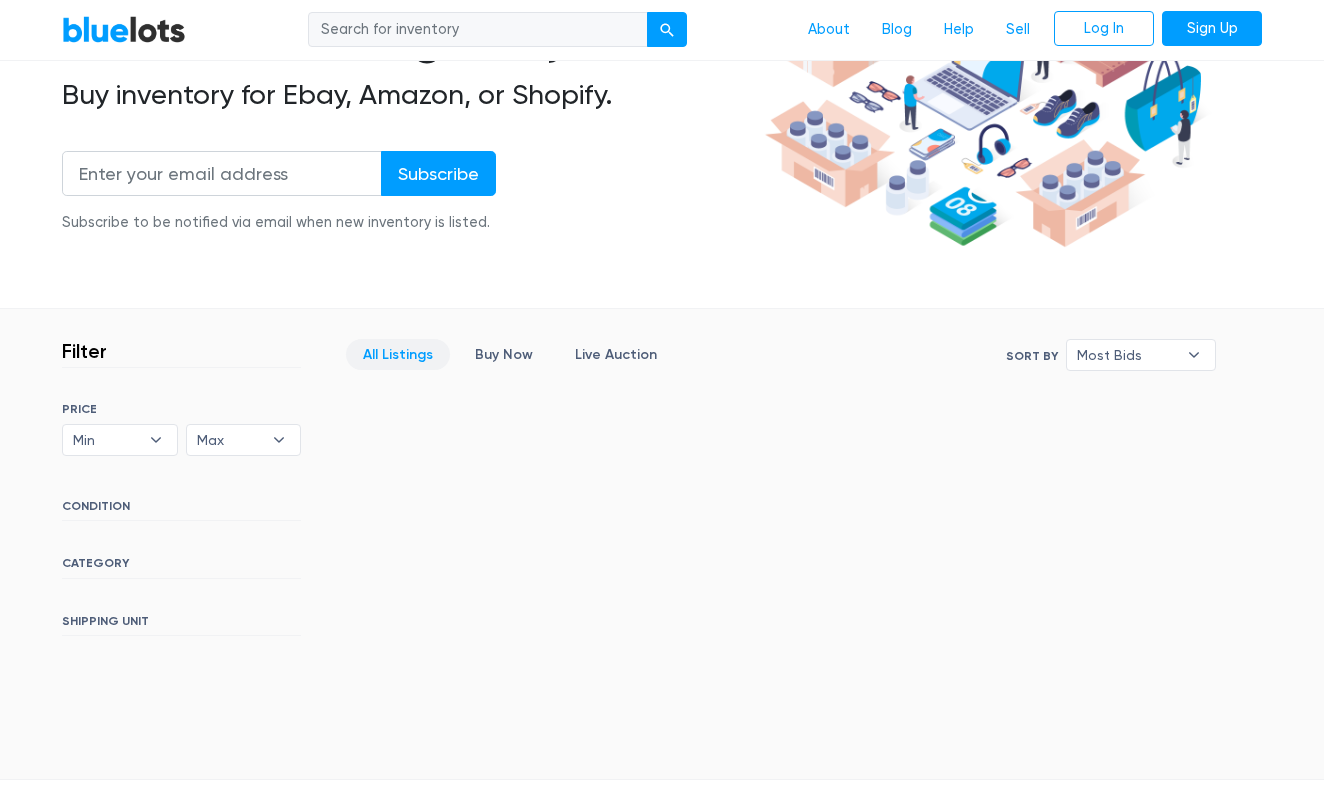 click on "CONDITION" at bounding box center (181, 510) 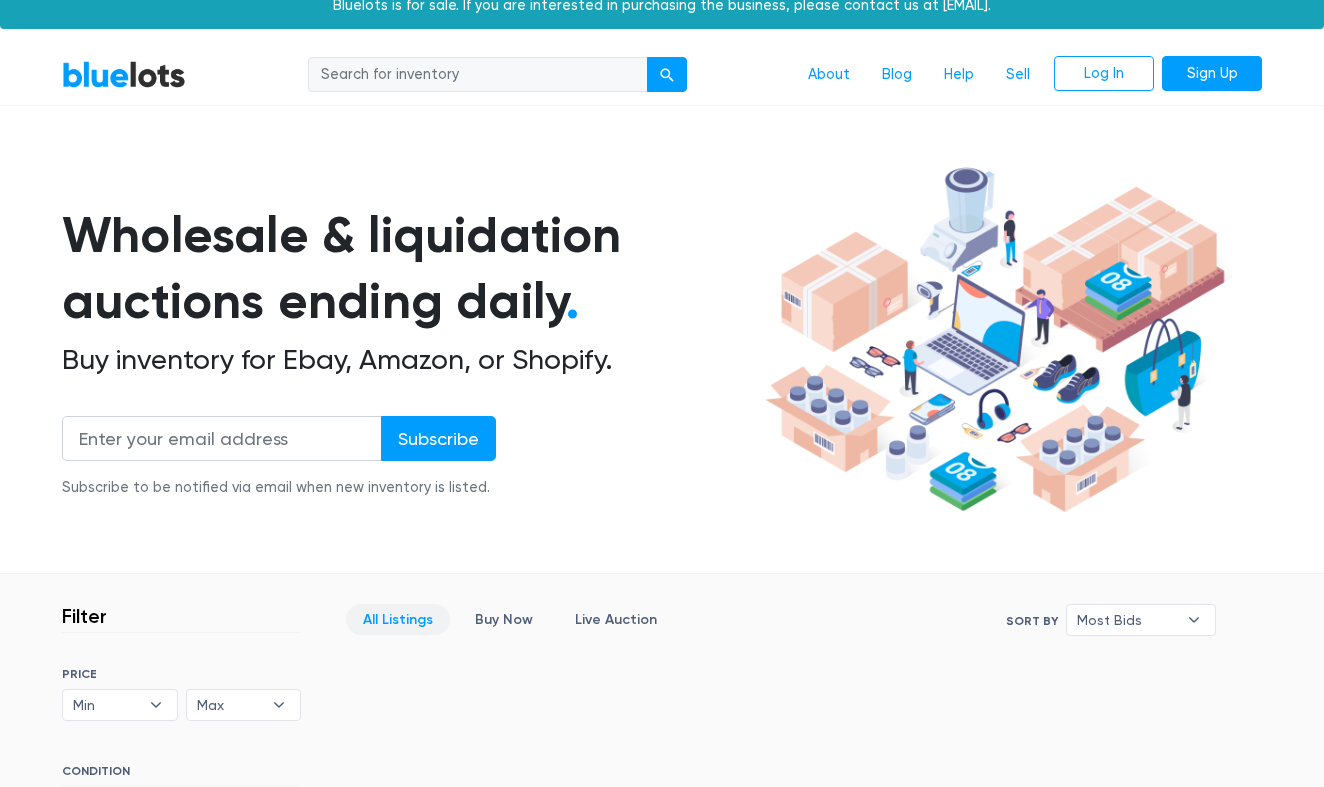 scroll, scrollTop: 14, scrollLeft: 0, axis: vertical 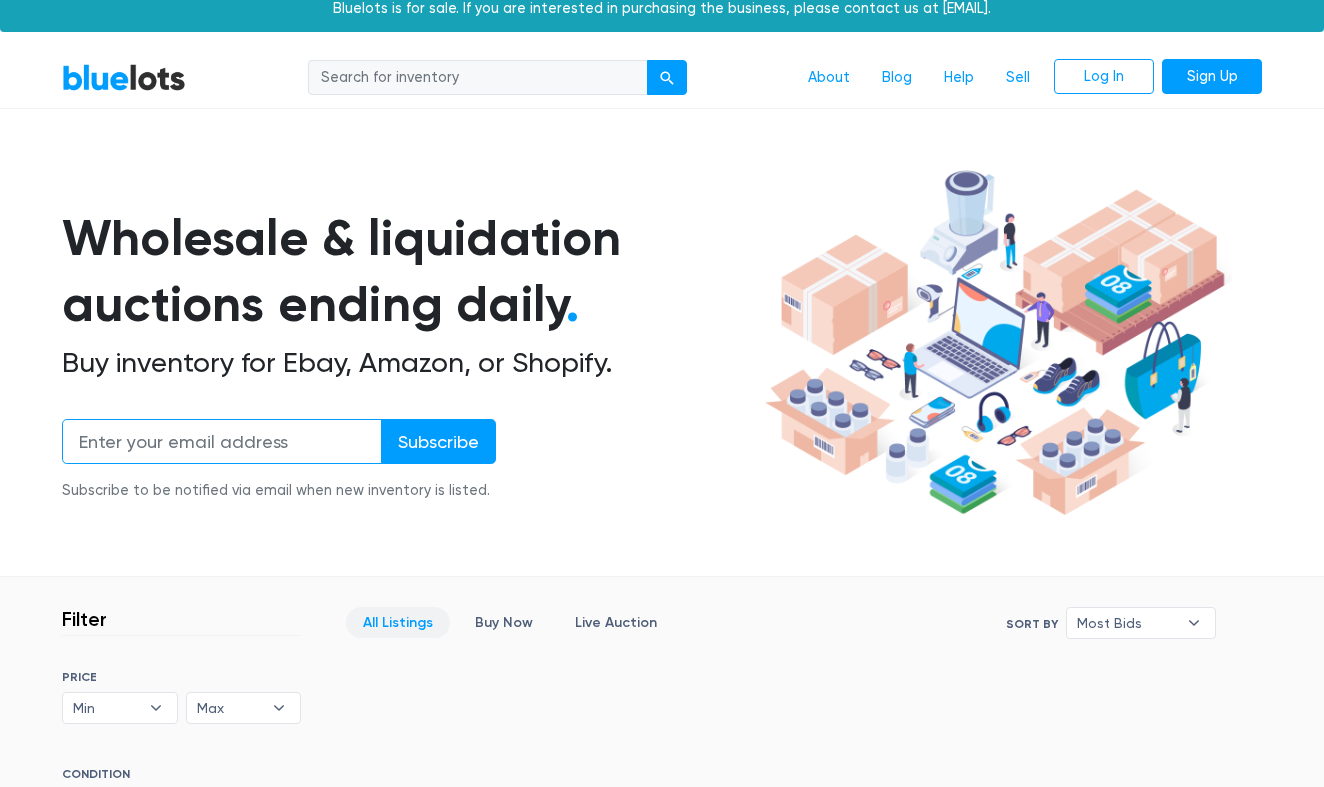 click at bounding box center [222, 441] 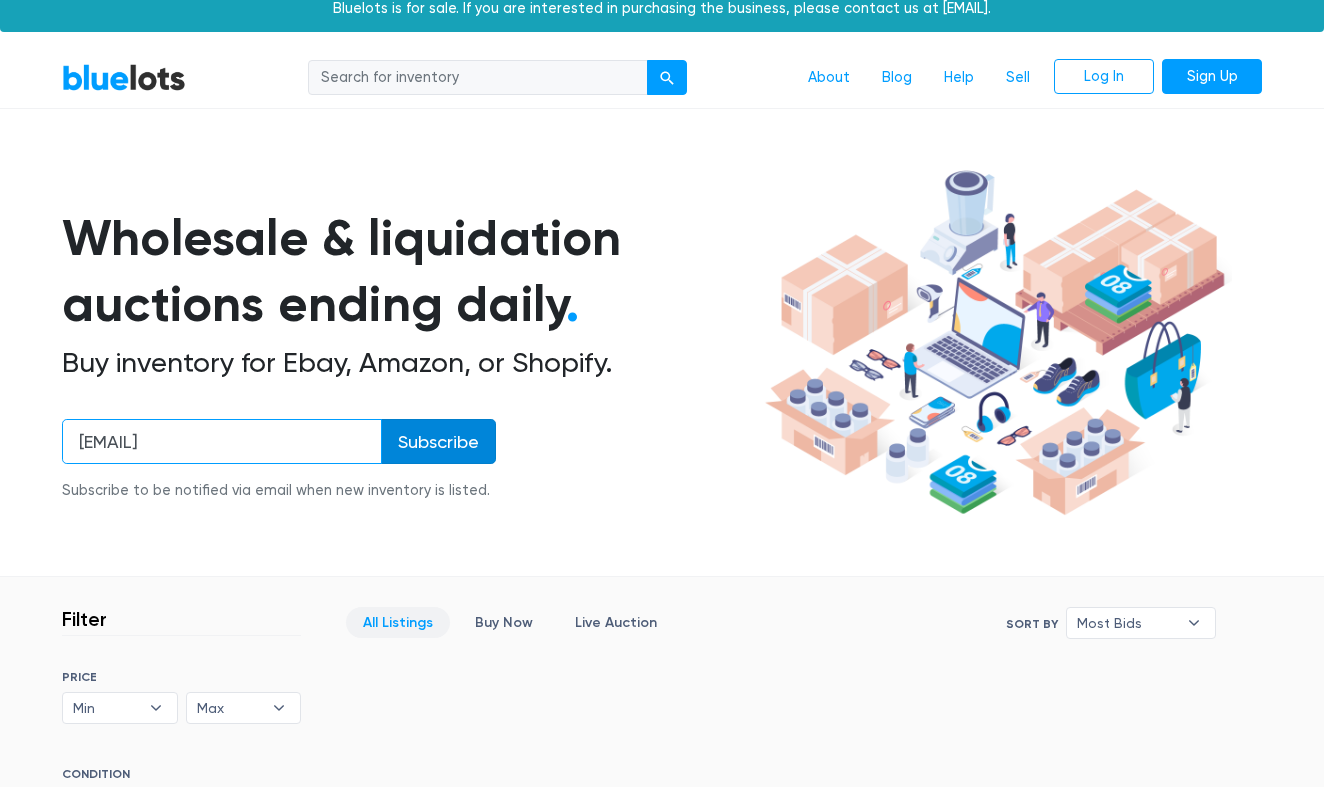 type on "moopa@comcast.net" 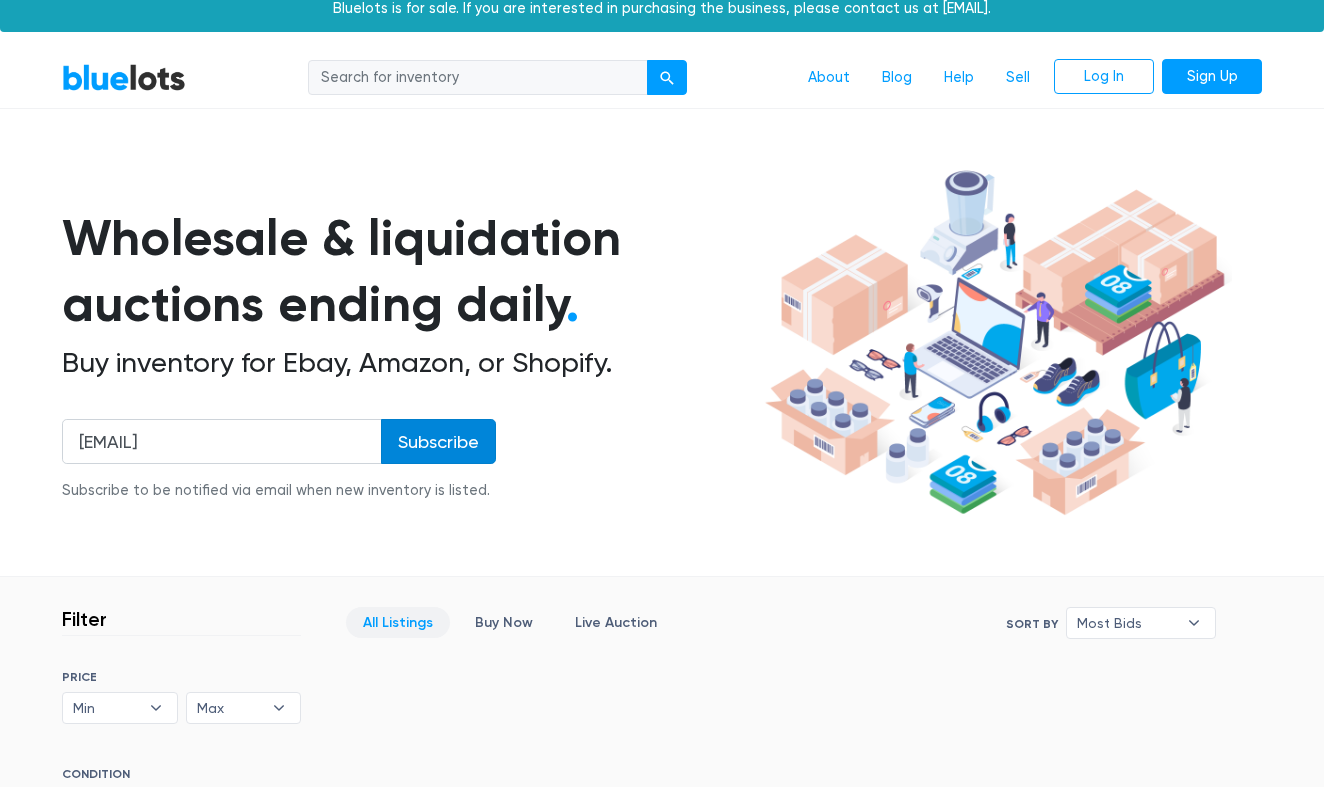 click on "Subscribe" at bounding box center [438, 441] 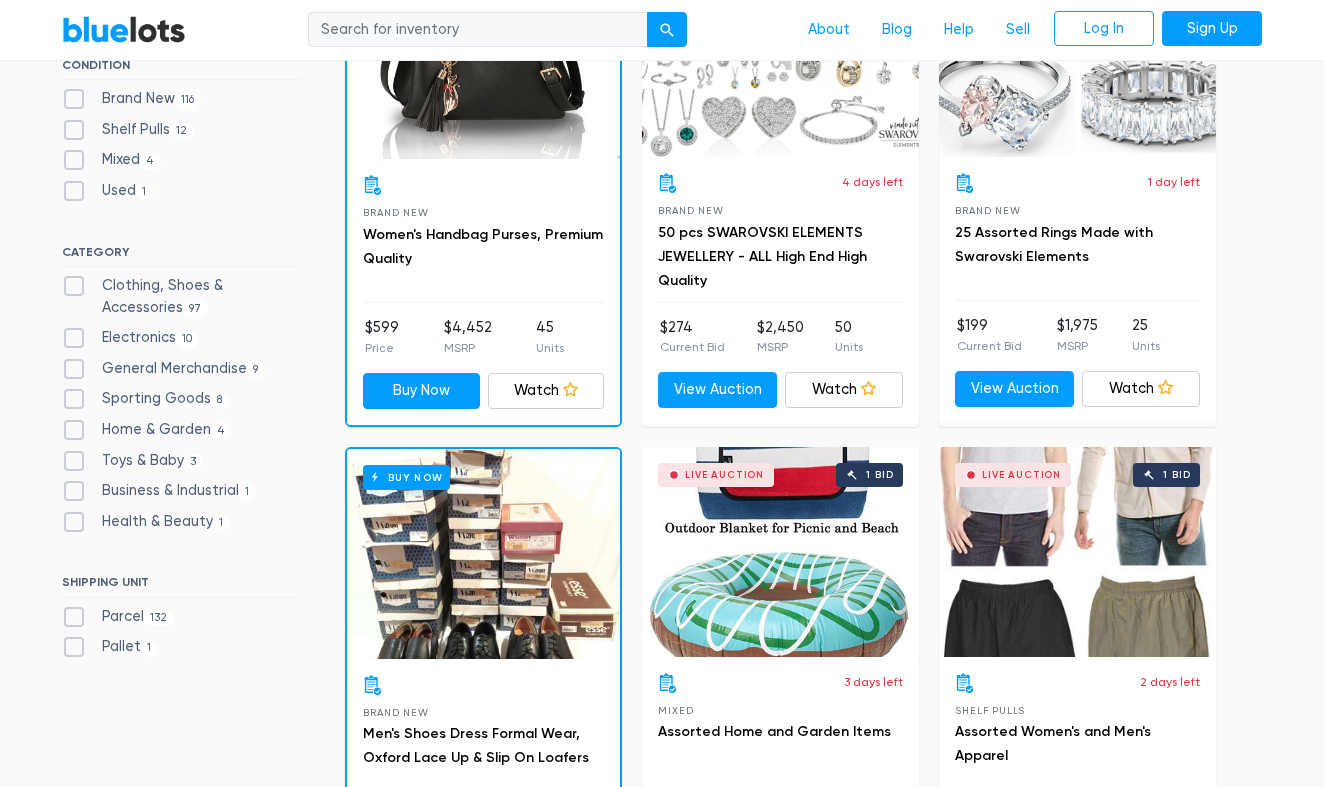 scroll, scrollTop: 645, scrollLeft: 0, axis: vertical 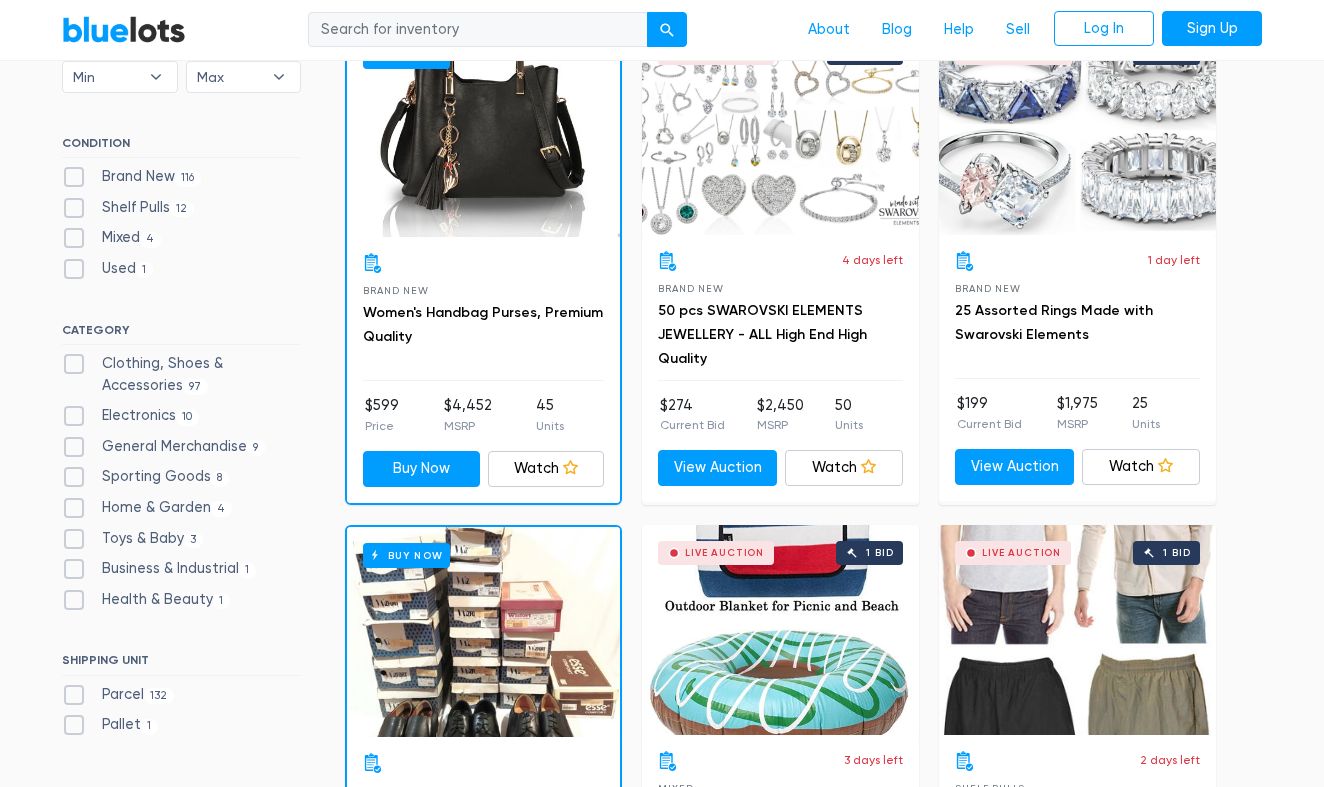 click on "Brand New
116" at bounding box center [131, 177] 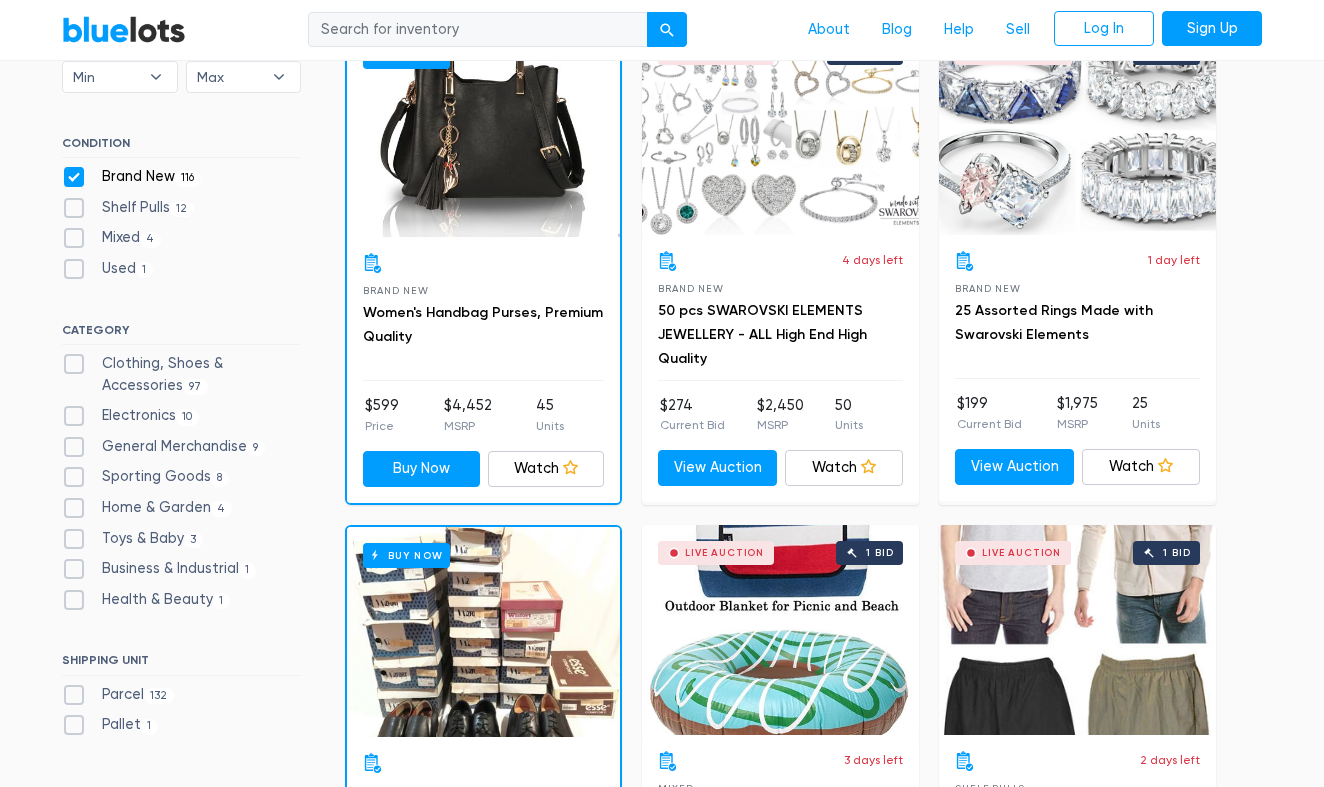 click on "Shelf Pulls
12" at bounding box center [128, 208] 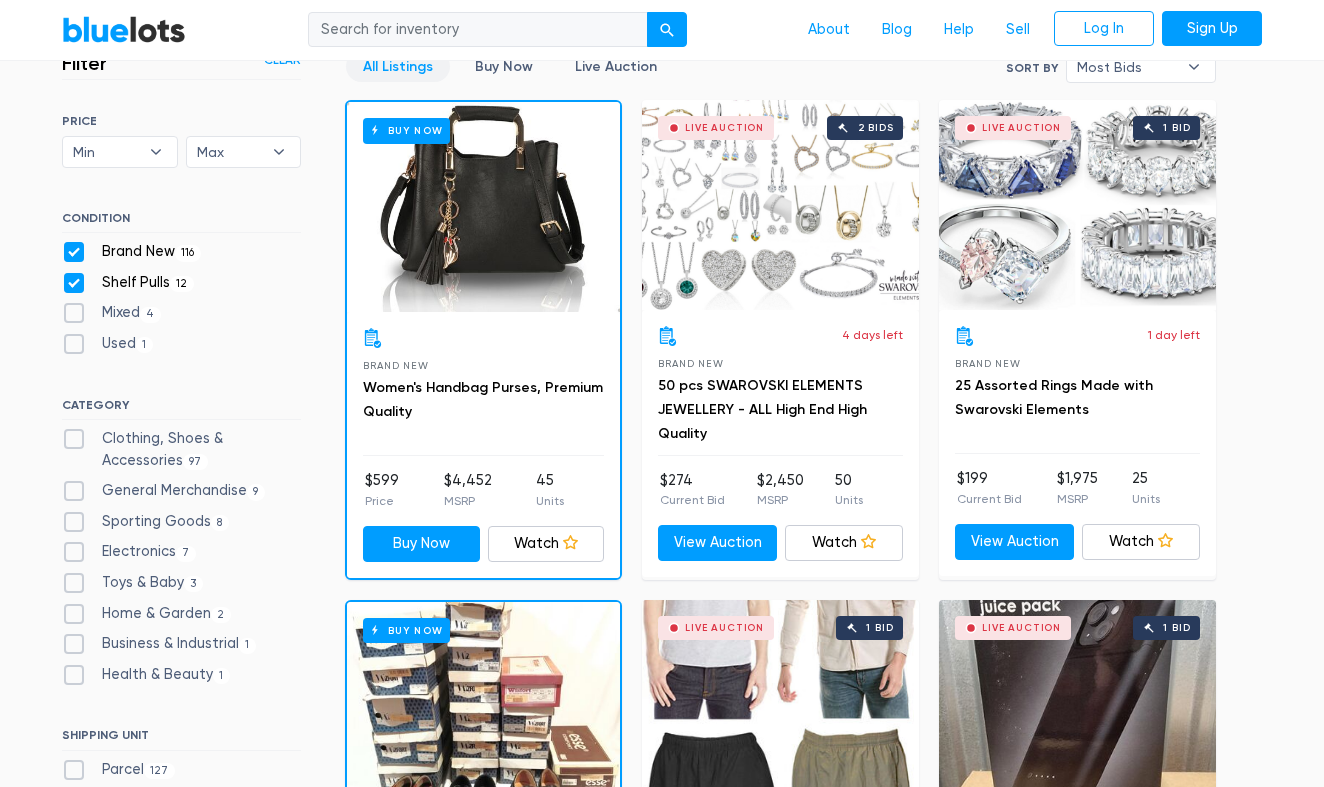 scroll, scrollTop: 570, scrollLeft: 0, axis: vertical 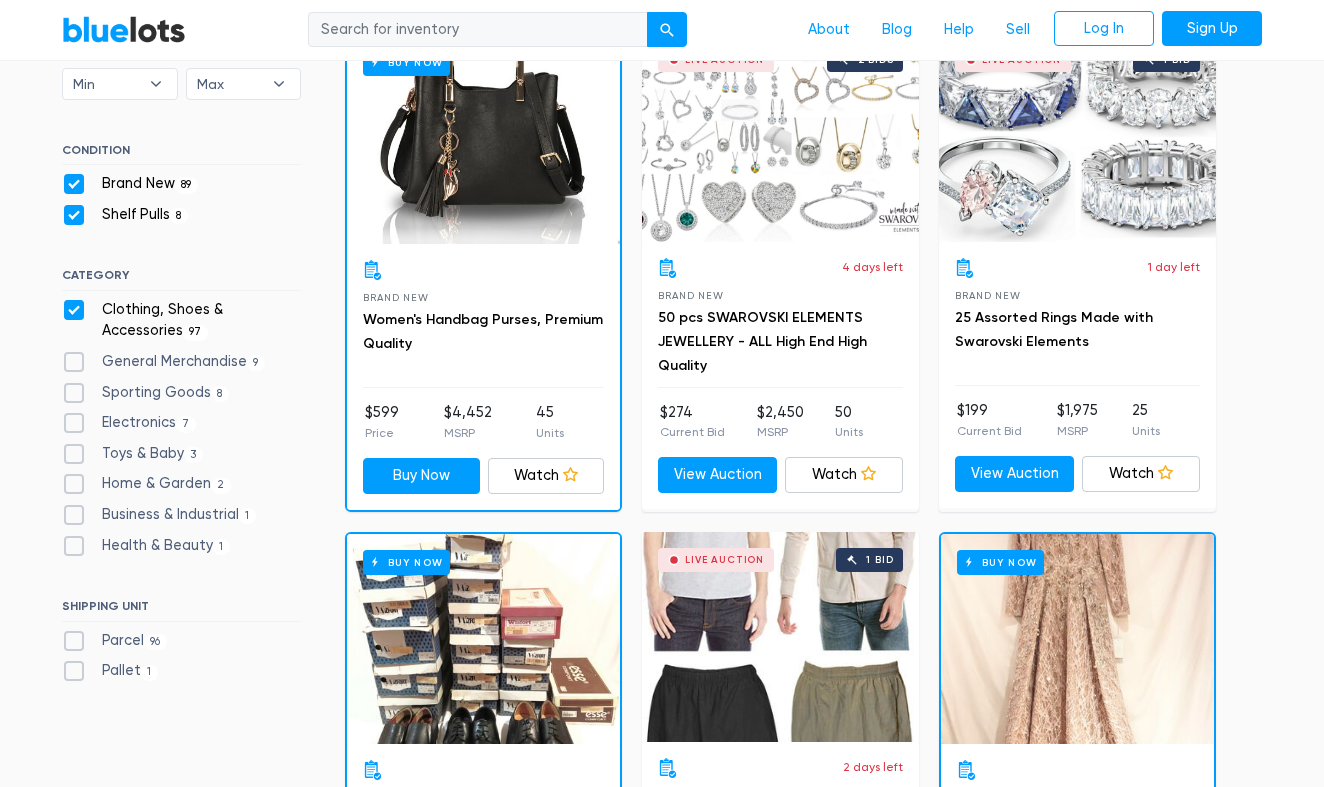 click on "Parcel
96" at bounding box center [114, 641] 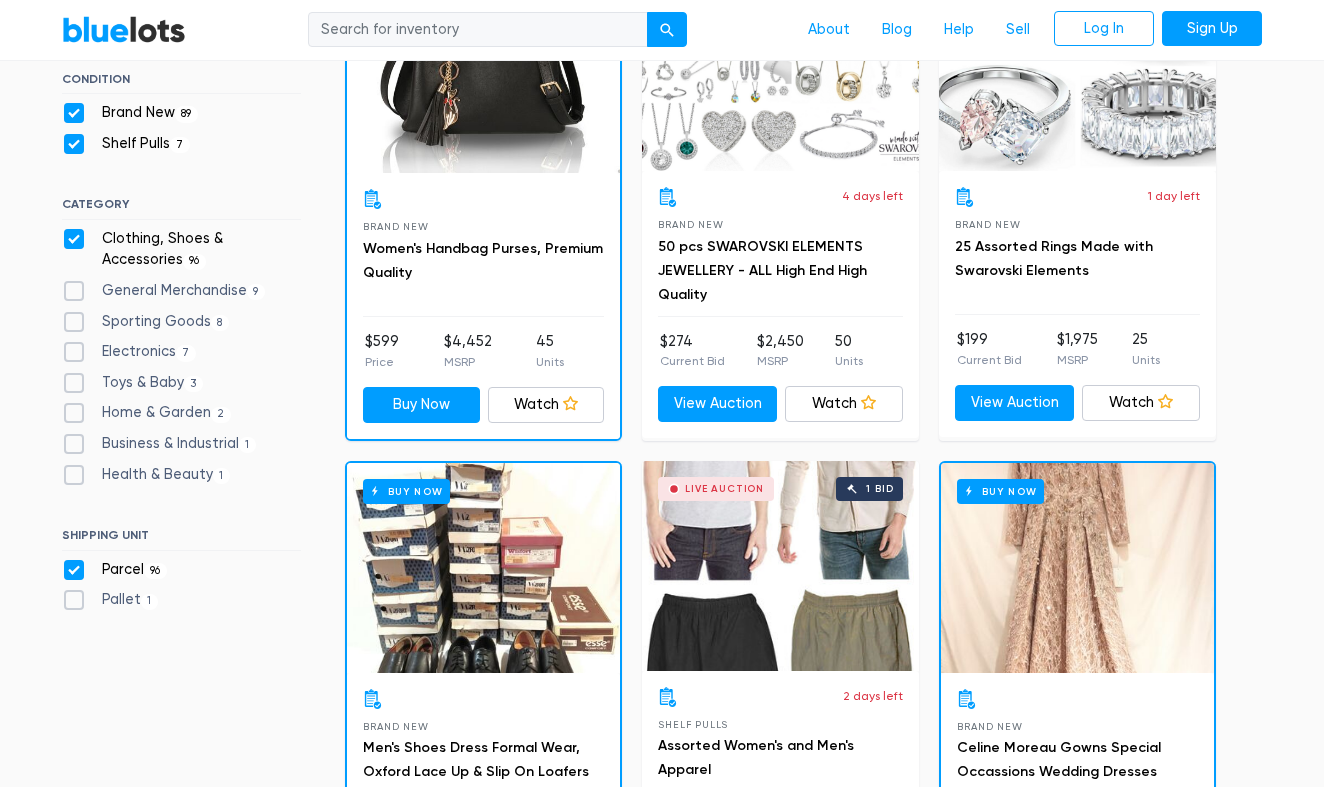 scroll, scrollTop: 767, scrollLeft: 0, axis: vertical 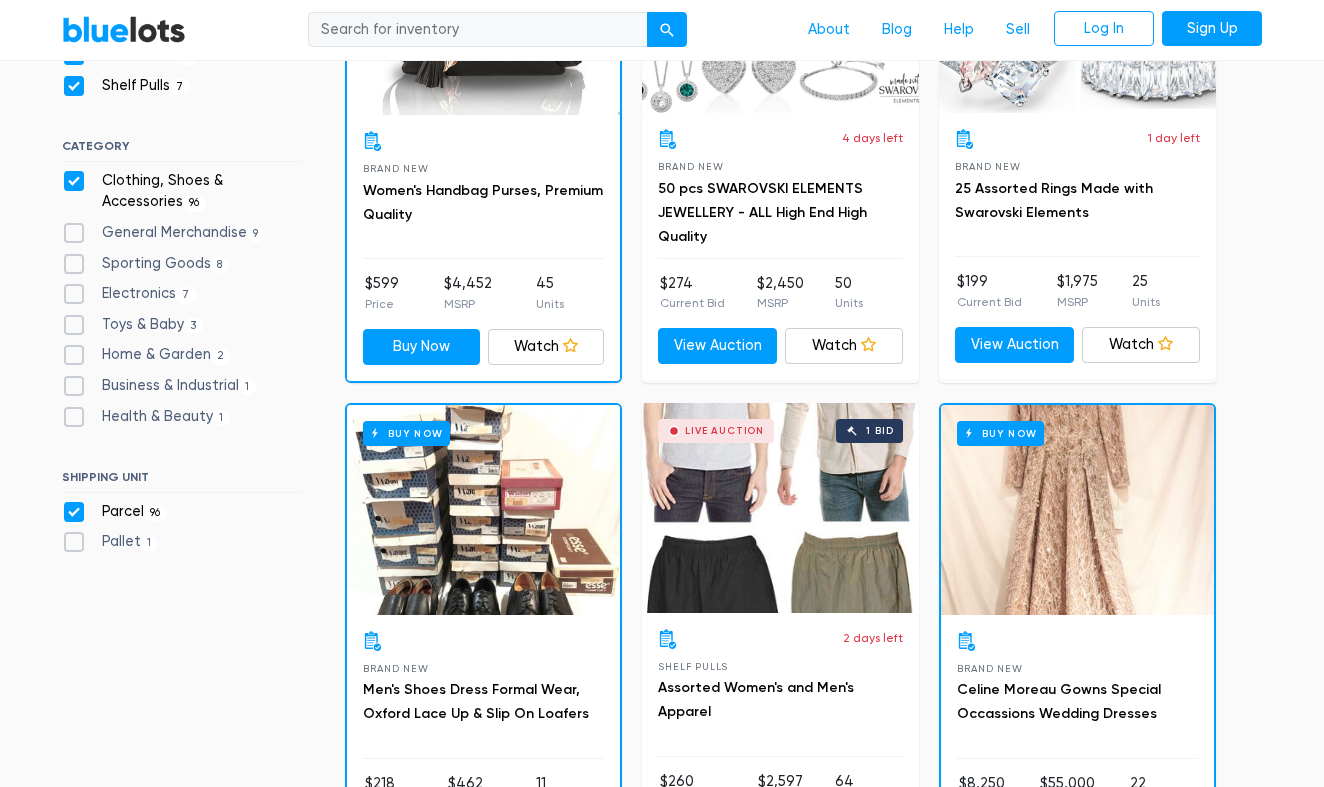 click on "Pallet
1" at bounding box center (110, 542) 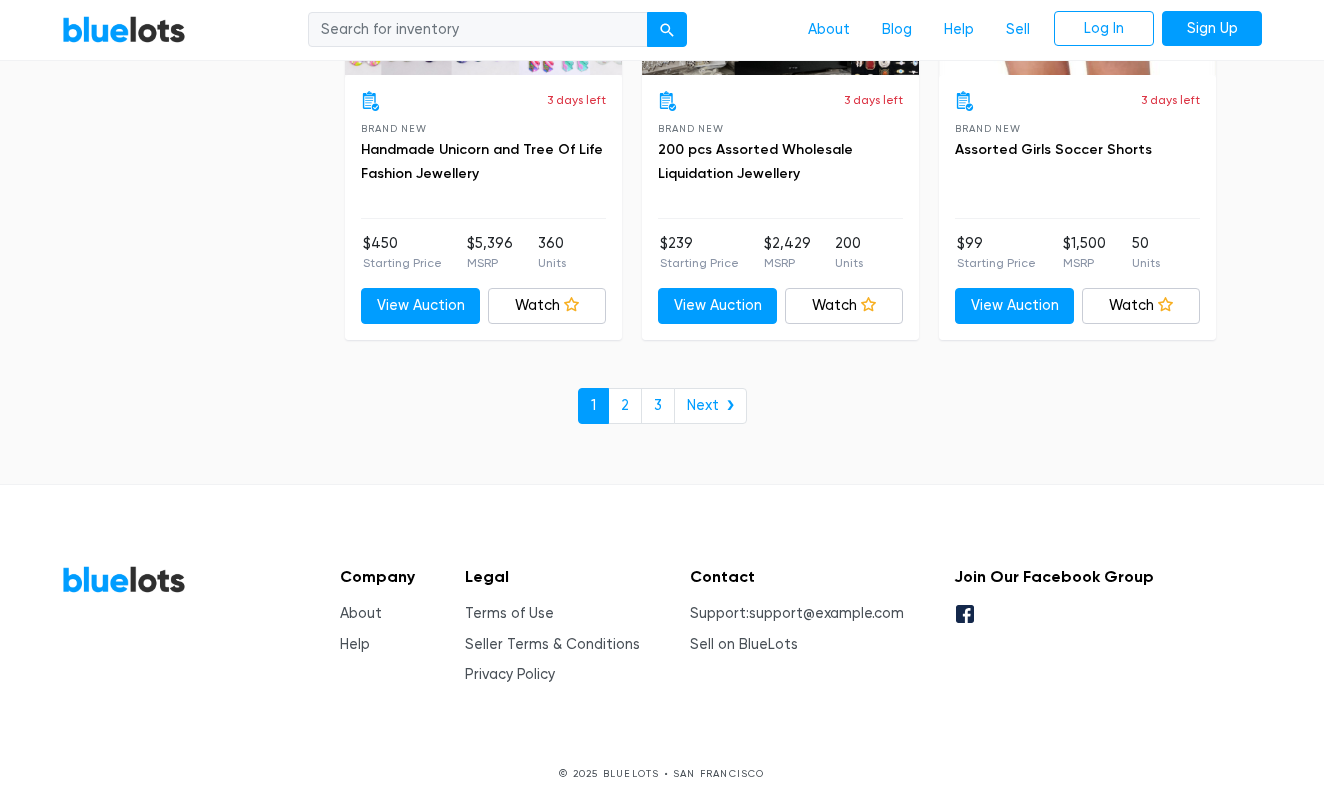 scroll, scrollTop: 8744, scrollLeft: 0, axis: vertical 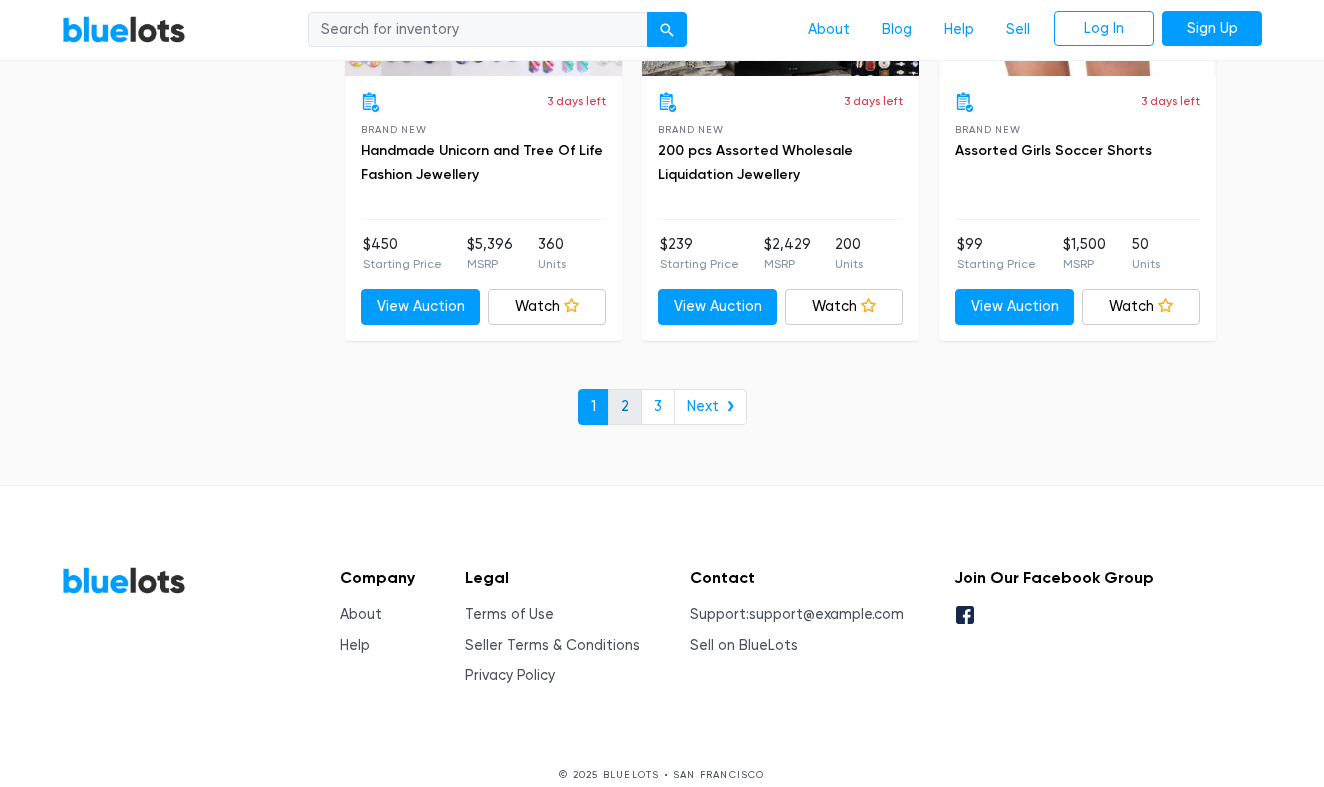 click on "2" at bounding box center [625, 407] 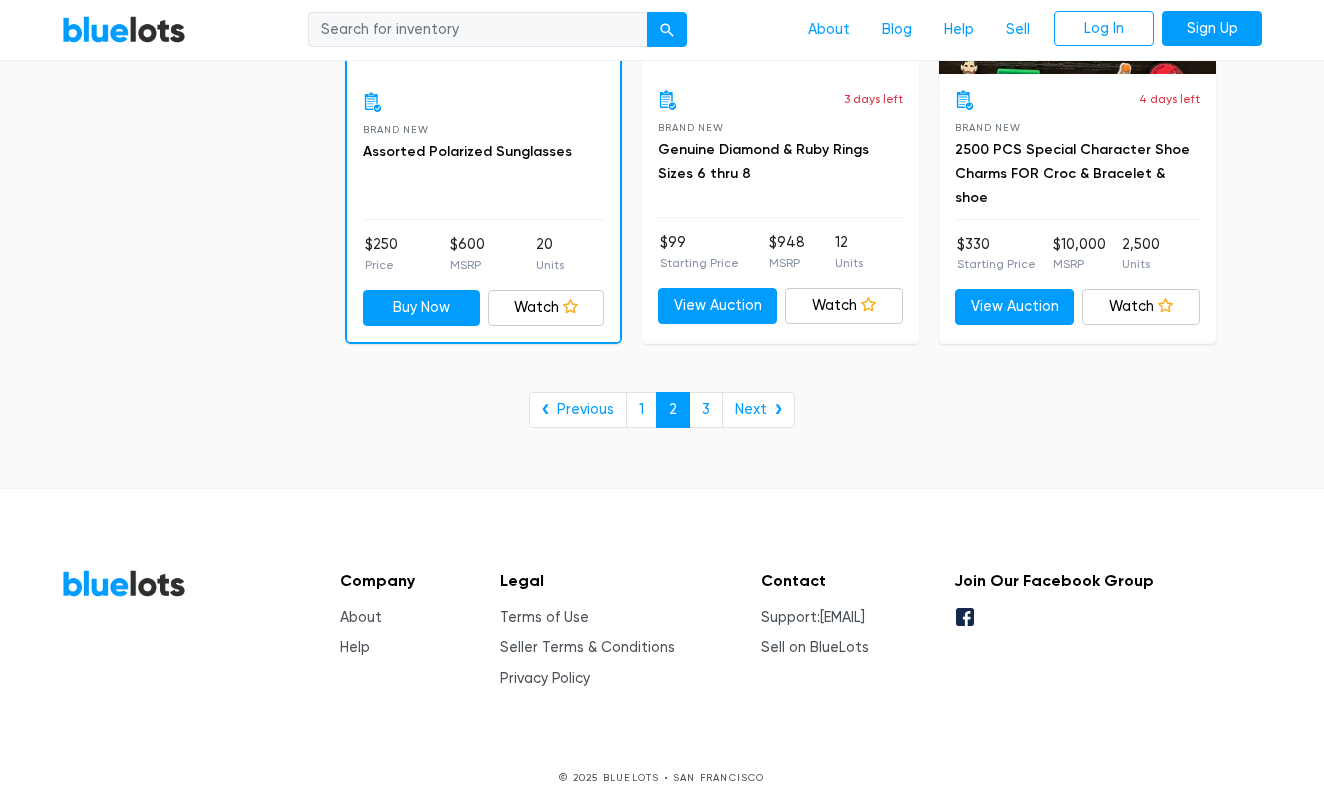 scroll, scrollTop: 8275, scrollLeft: 0, axis: vertical 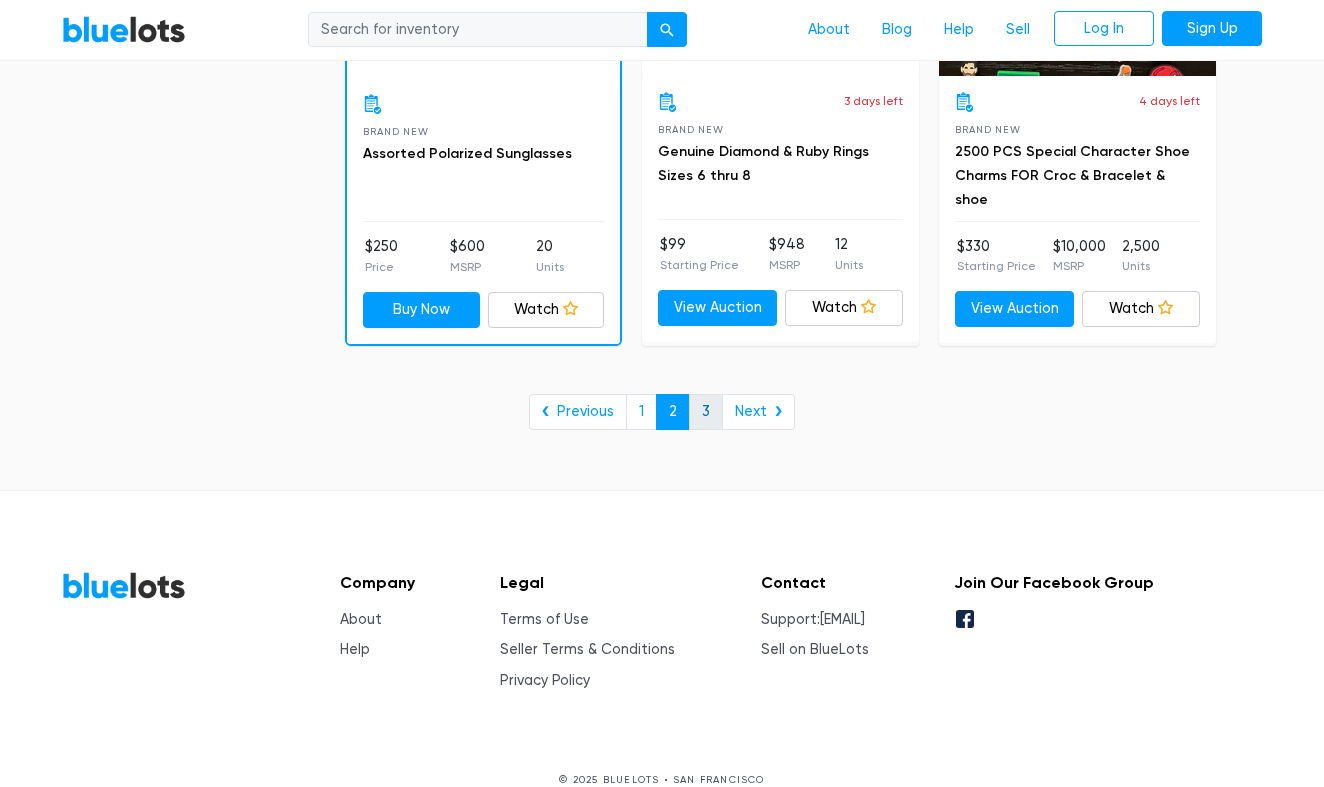 click on "3" at bounding box center [706, 412] 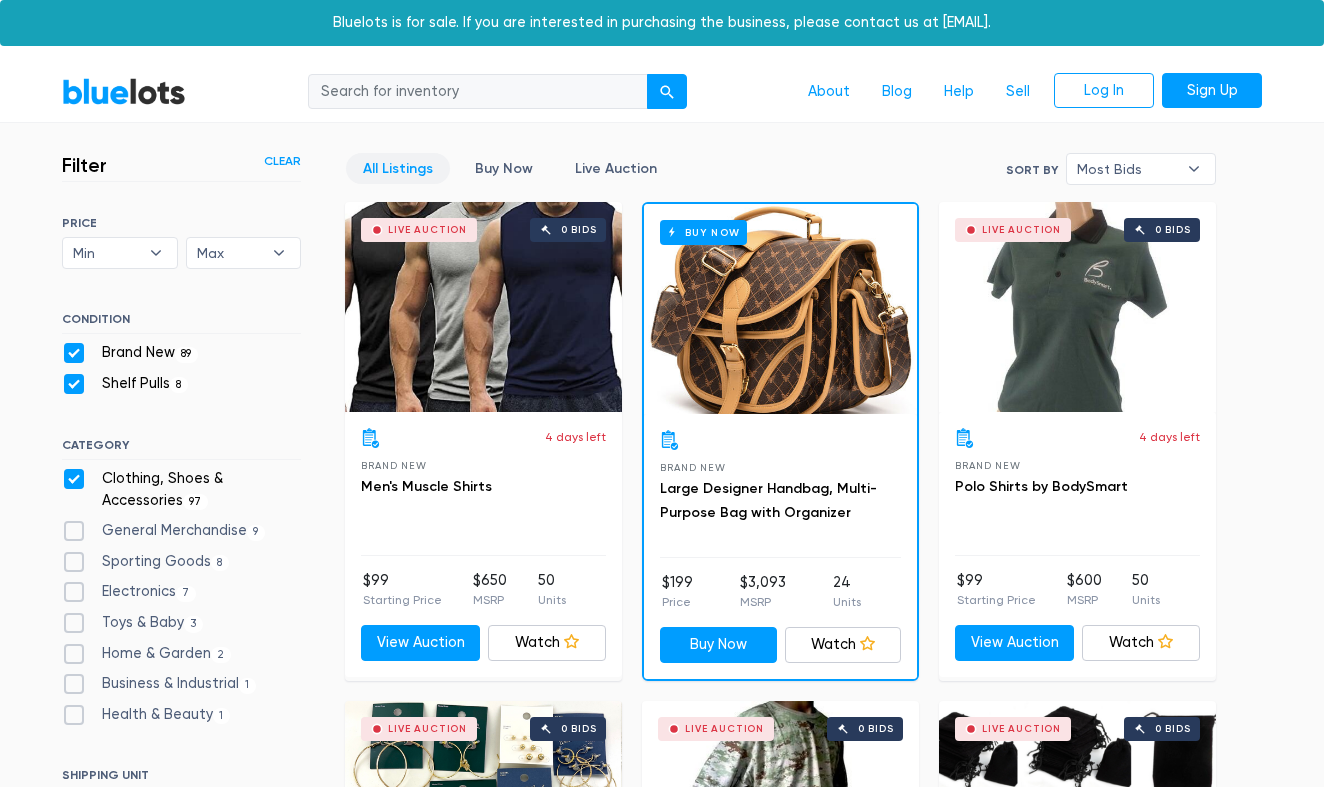 scroll, scrollTop: 0, scrollLeft: 0, axis: both 